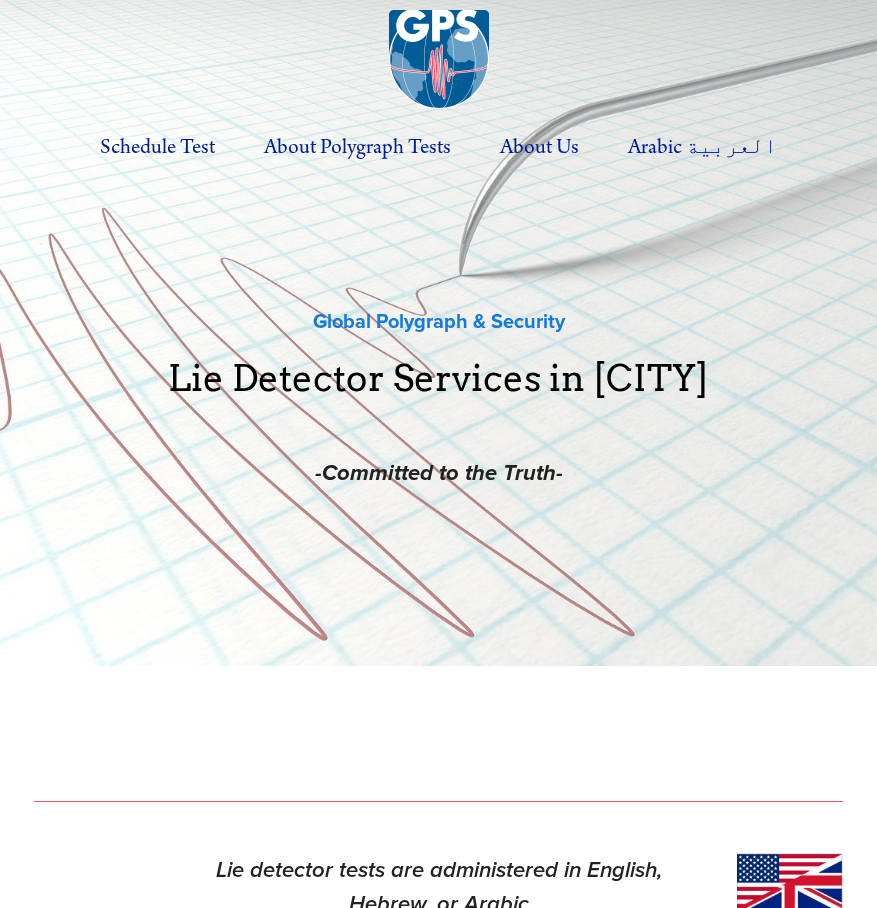 scroll, scrollTop: 92, scrollLeft: 0, axis: vertical 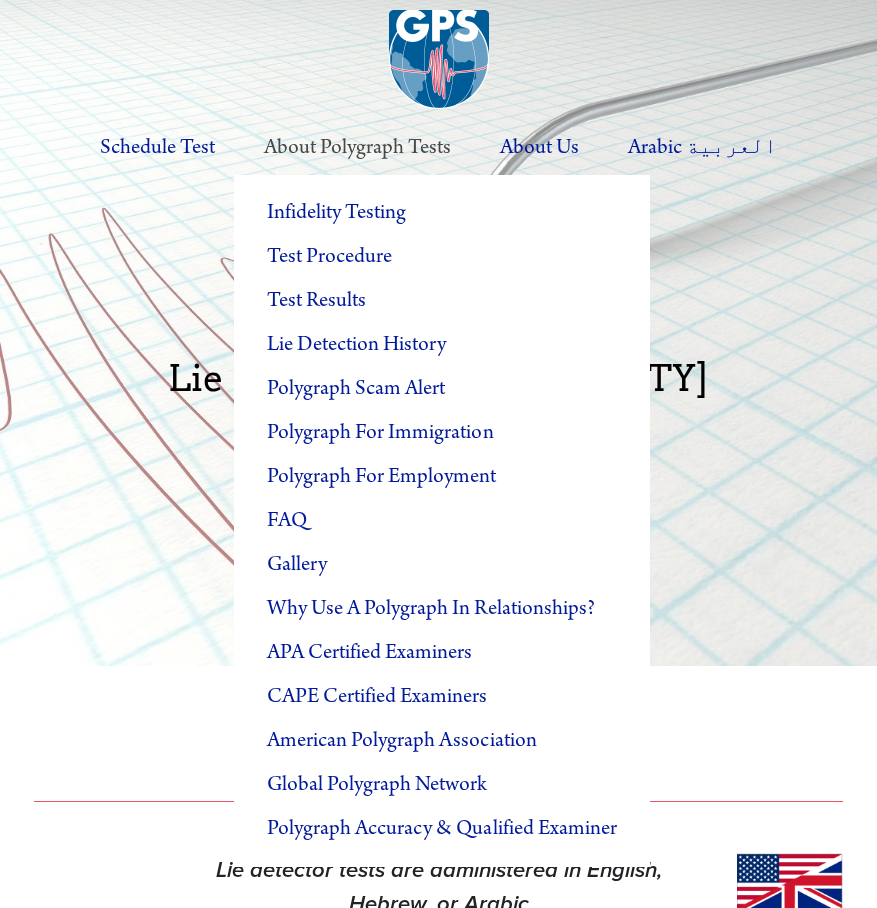 click on "About Polygraph Tests" at bounding box center (358, 147) 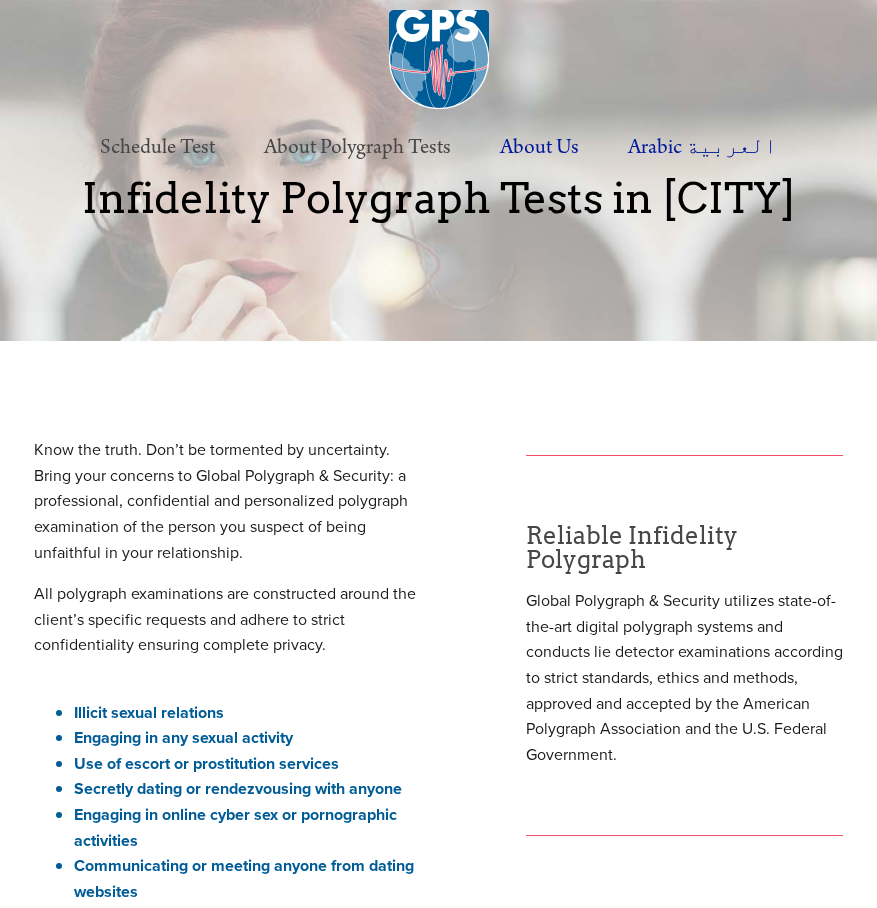 scroll, scrollTop: 0, scrollLeft: 0, axis: both 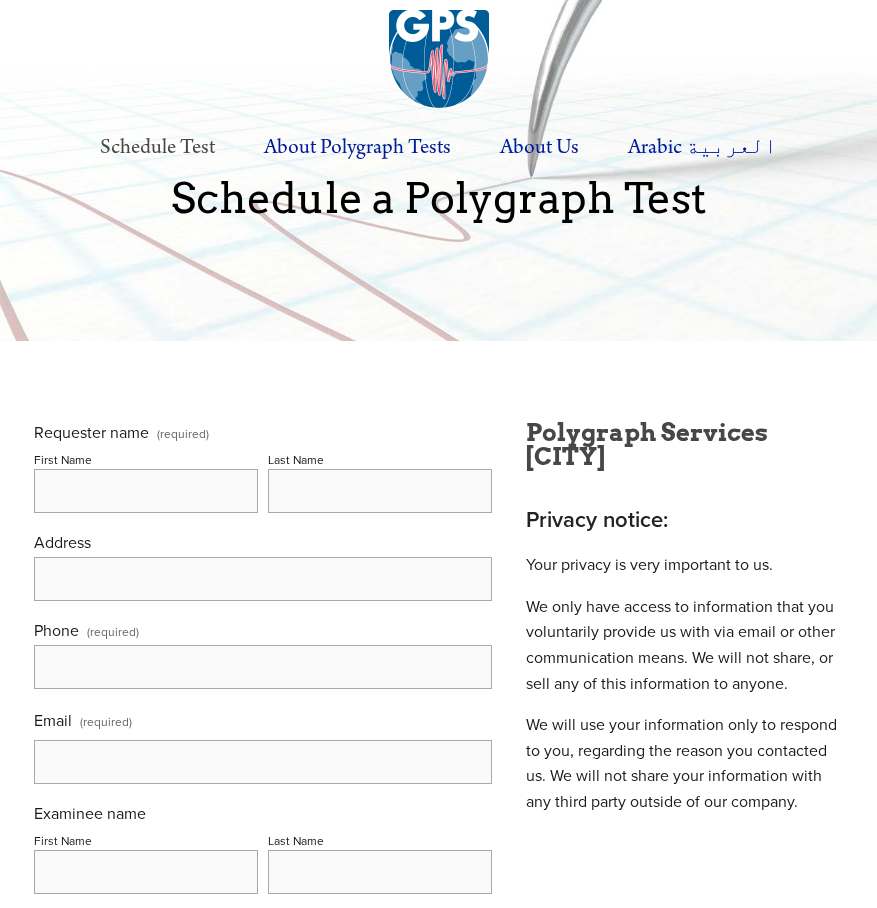 click at bounding box center [439, 60] 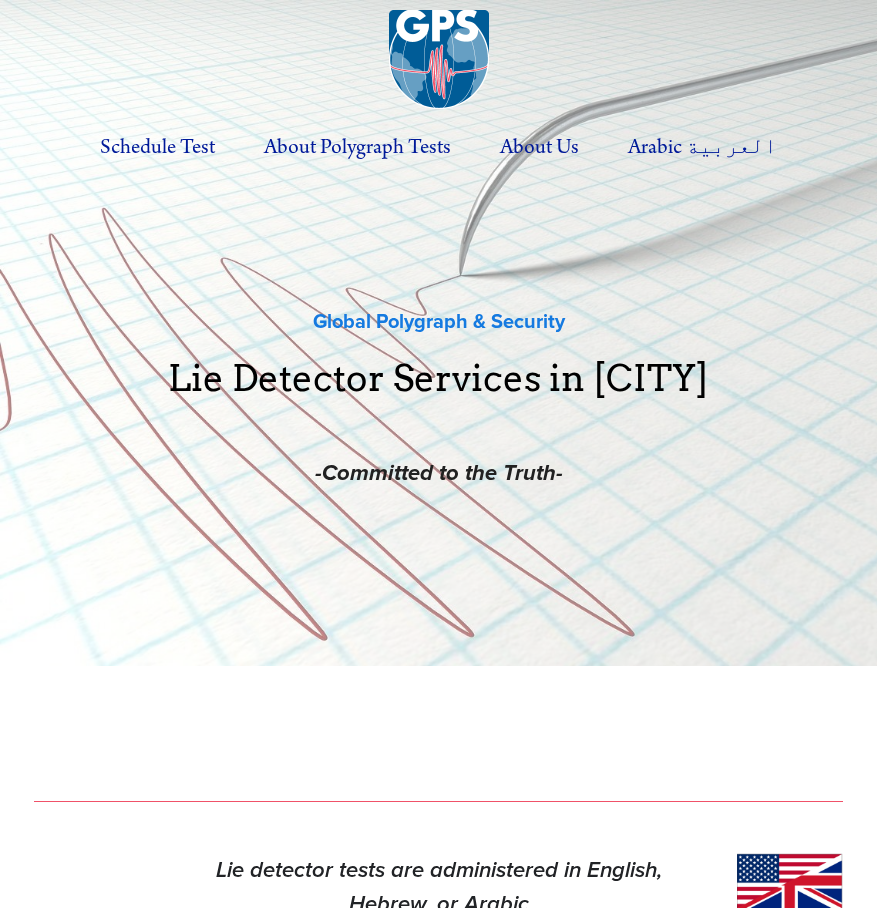 scroll, scrollTop: 0, scrollLeft: 0, axis: both 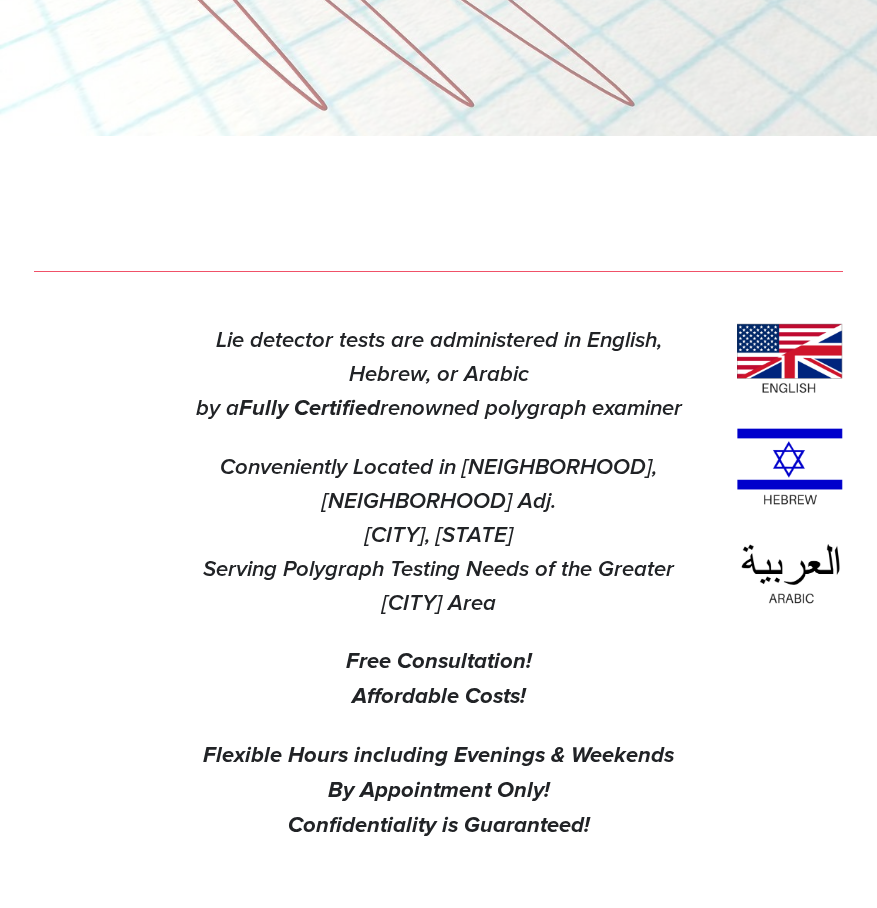 click on "Conveniently Located in [NEIGHBORHOOD], [NEIGHBORHOOD] Adj.      [CITY], [STATE] Serving Polygraph Testing Needs of the Greater [CITY] Area" at bounding box center [441, 535] 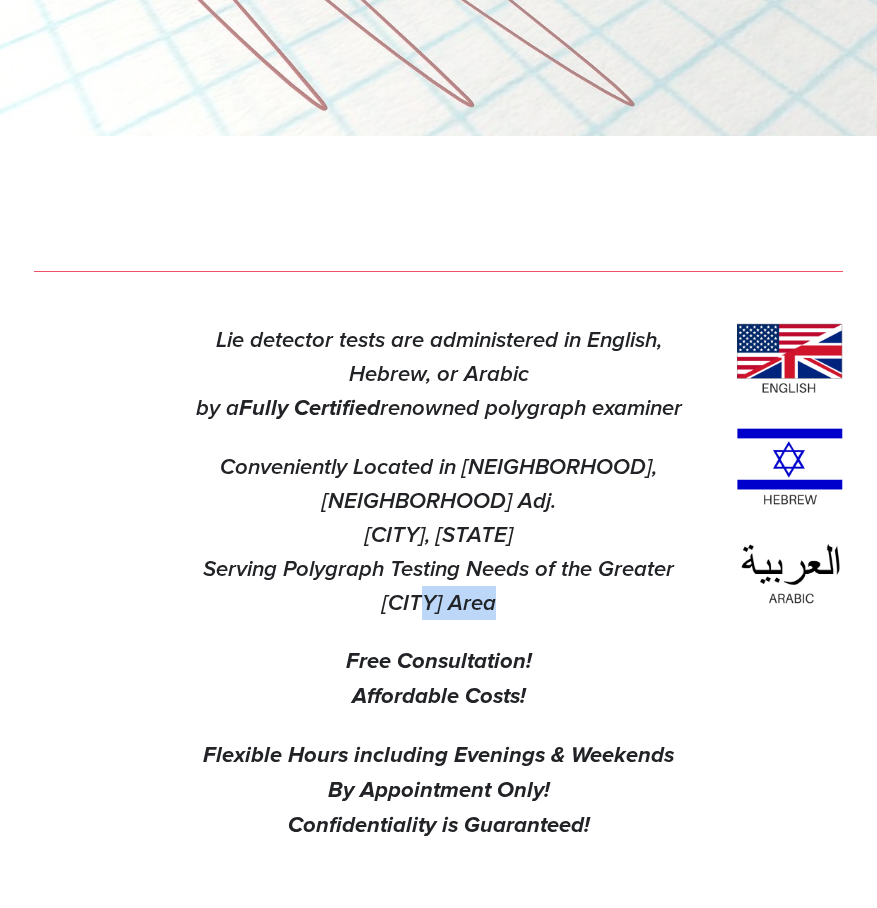 click on "Conveniently Located in [NEIGHBORHOOD], [NEIGHBORHOOD] Adj.      [CITY], [STATE] Serving Polygraph Testing Needs of the Greater [CITY] Area" at bounding box center [441, 535] 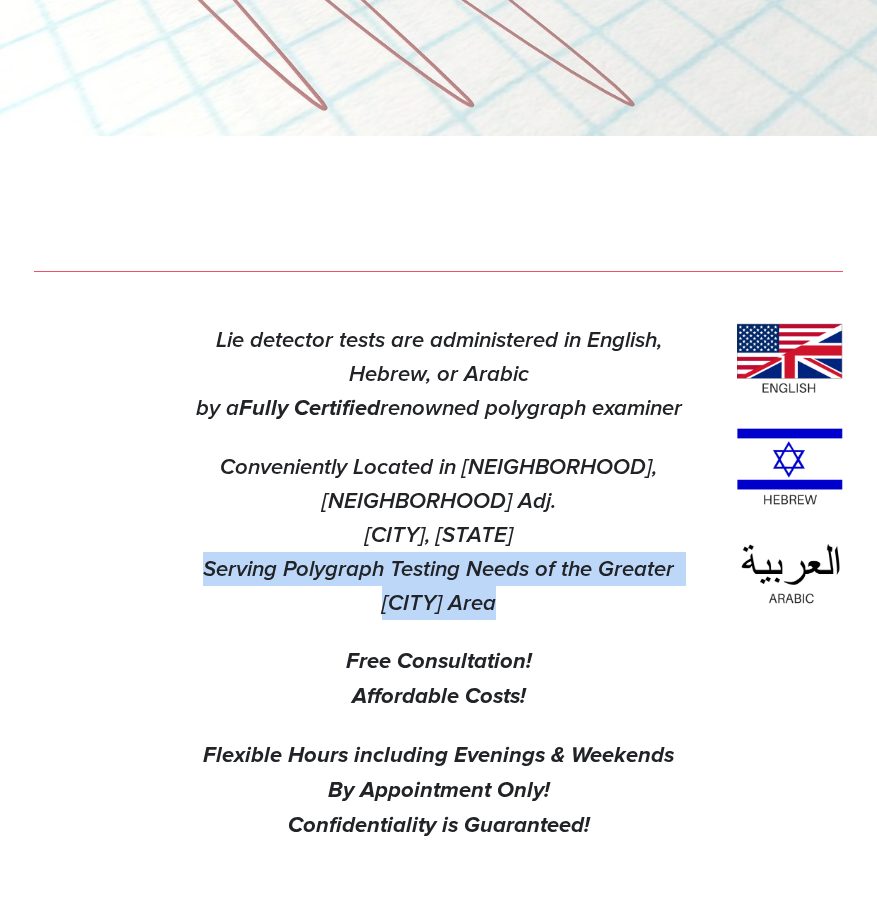 click on "Conveniently Located in [NEIGHBORHOOD], [NEIGHBORHOOD] Adj.      [CITY], [STATE] Serving Polygraph Testing Needs of the Greater [CITY] Area" at bounding box center [441, 535] 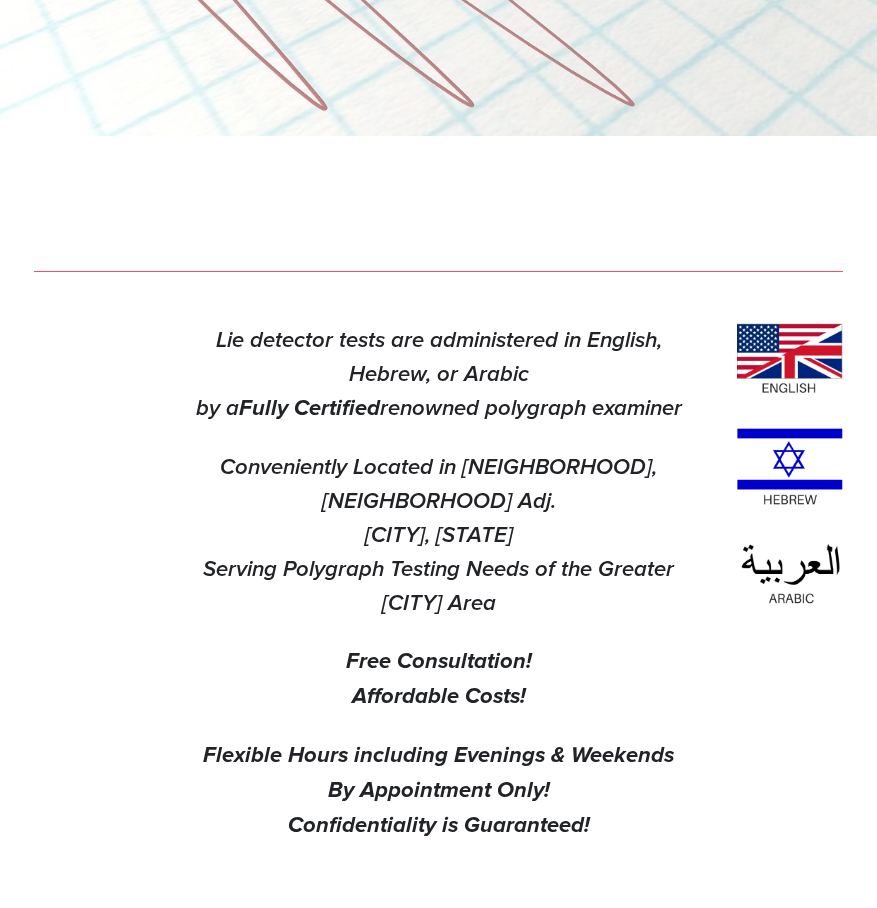 click on "Free Consultation!" at bounding box center (439, 662) 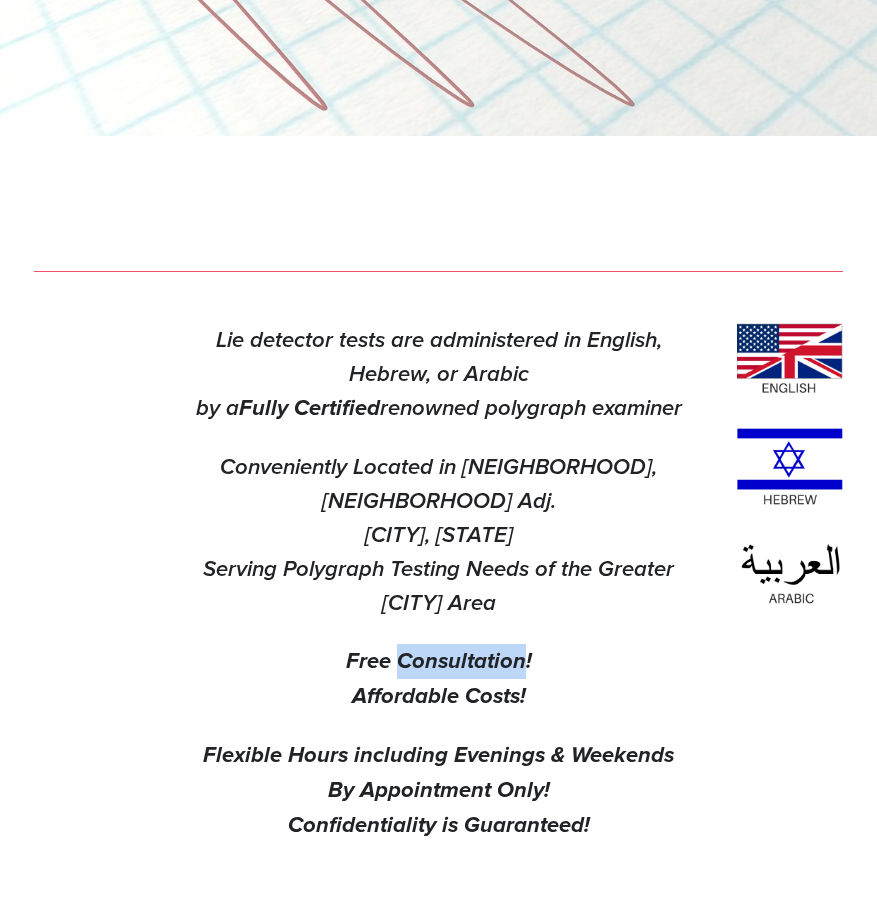 click on "Free Consultation!" at bounding box center (439, 662) 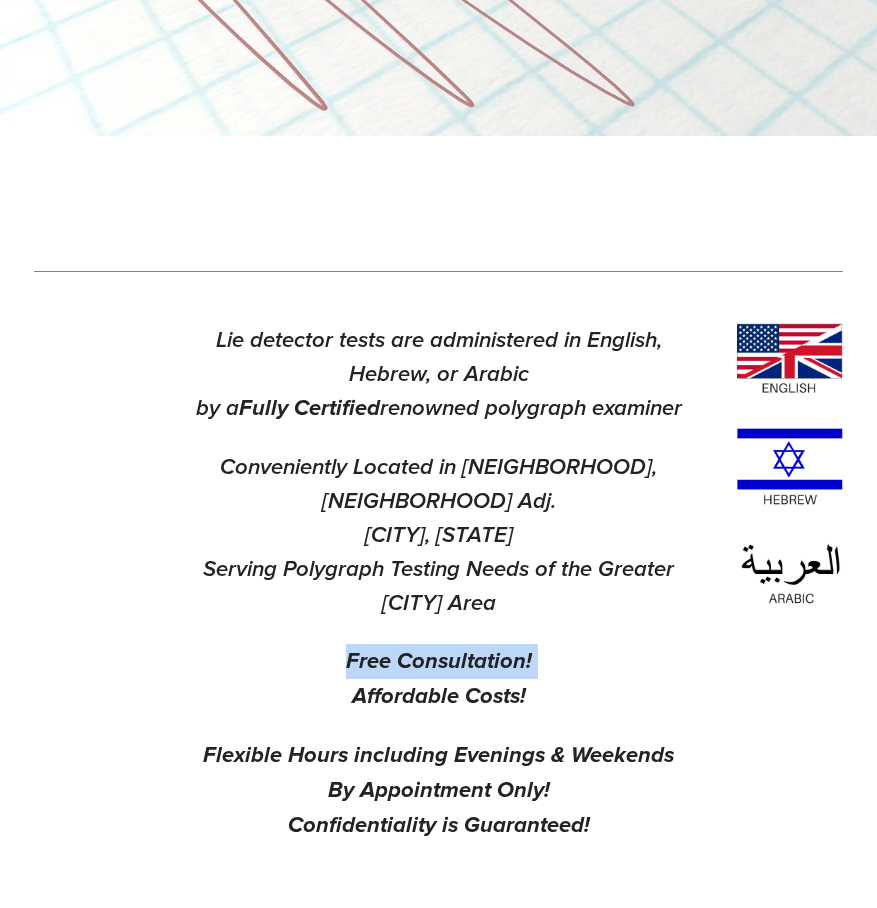 click on "Free Consultation!" at bounding box center (439, 662) 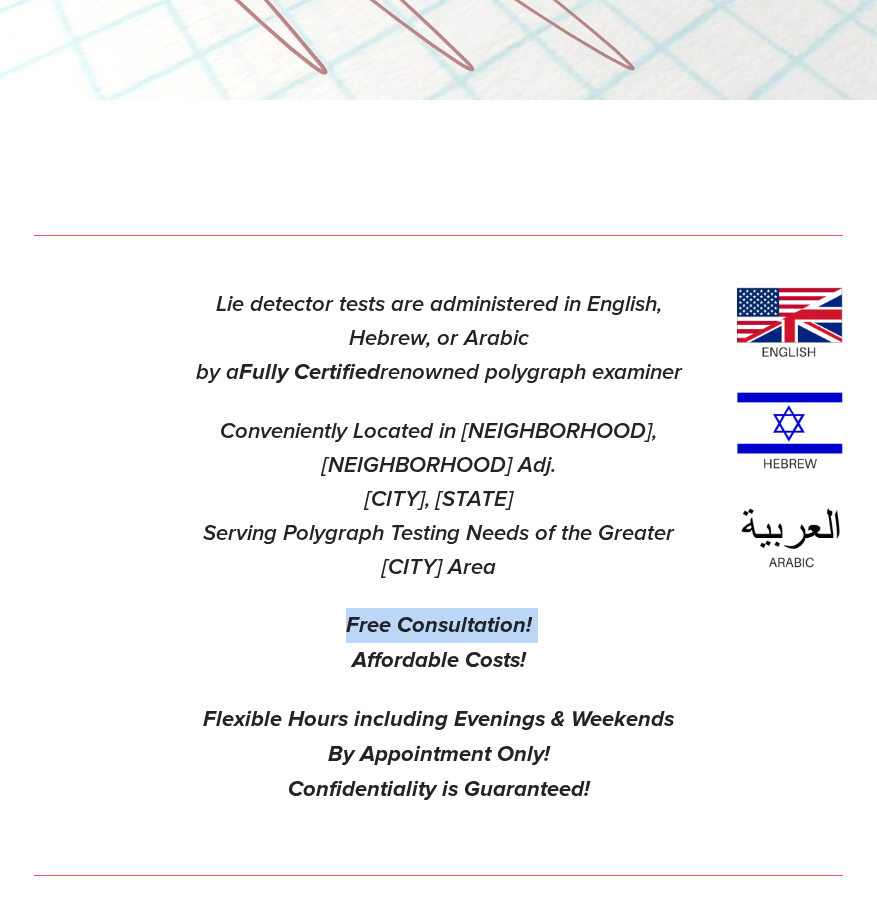 scroll, scrollTop: 578, scrollLeft: 0, axis: vertical 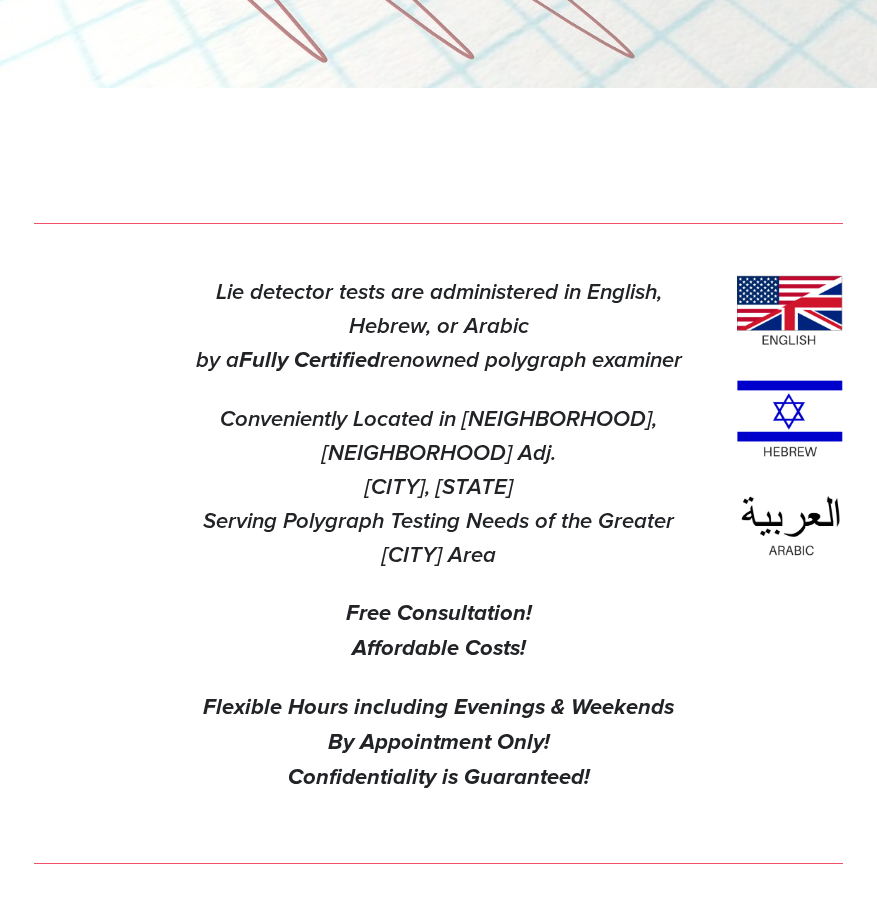 click on "Affordable Costs!" at bounding box center (439, 649) 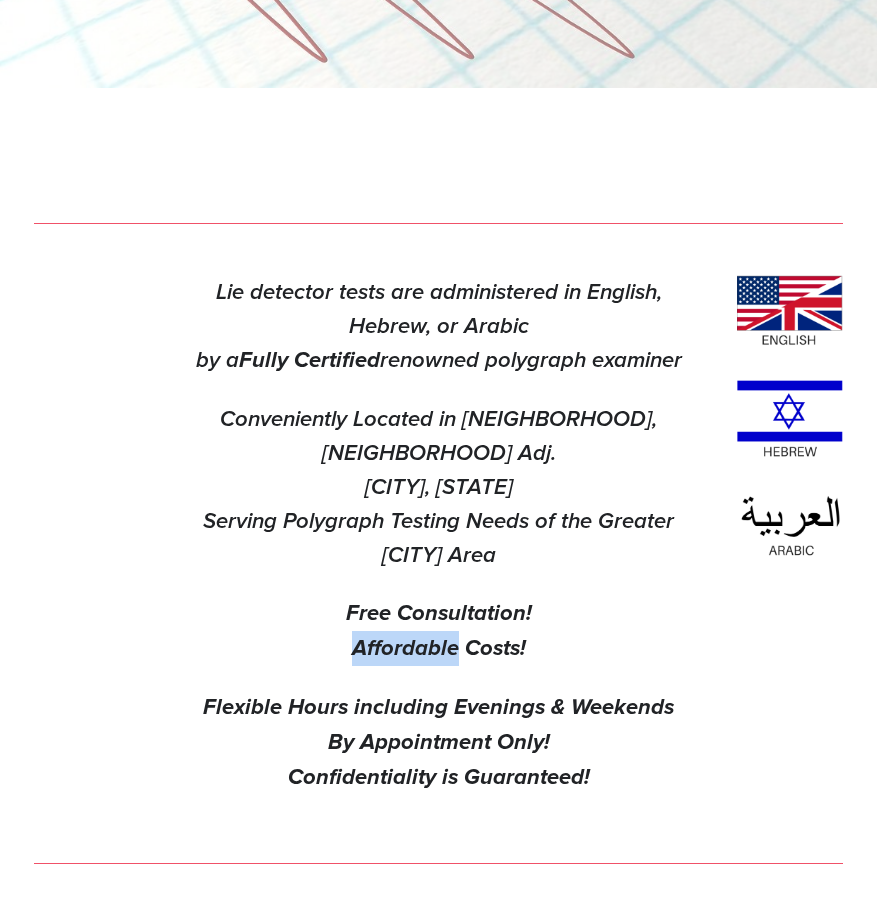 click on "Affordable Costs!" at bounding box center [439, 649] 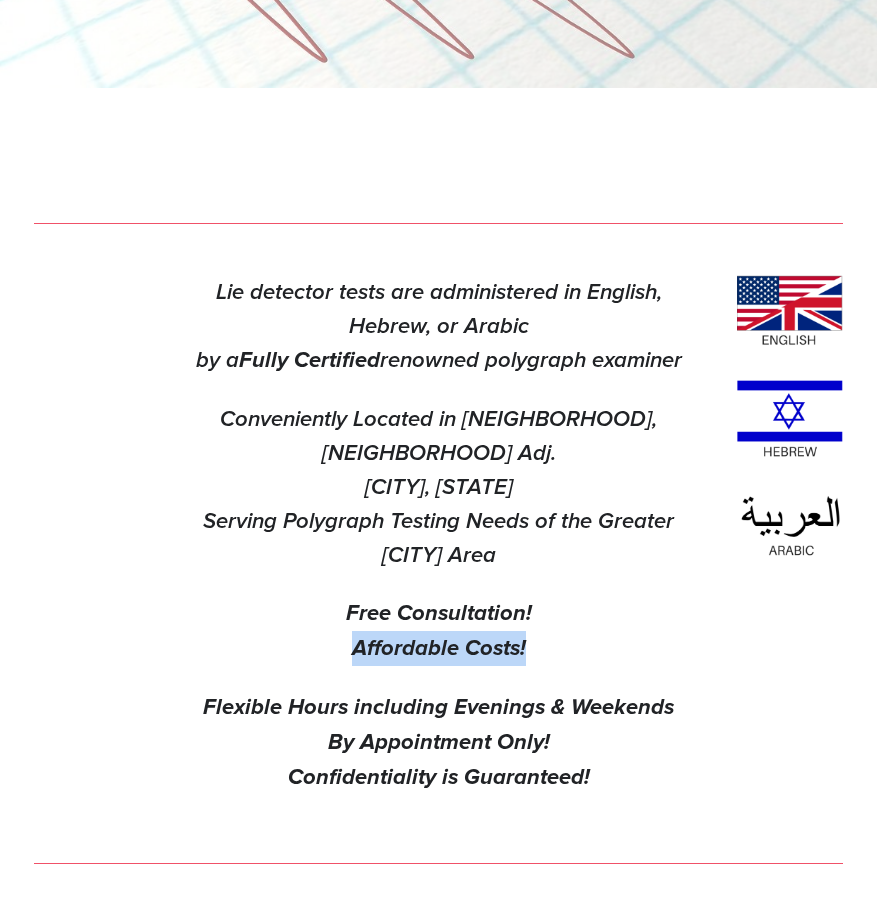 click on "Affordable Costs!" at bounding box center (439, 649) 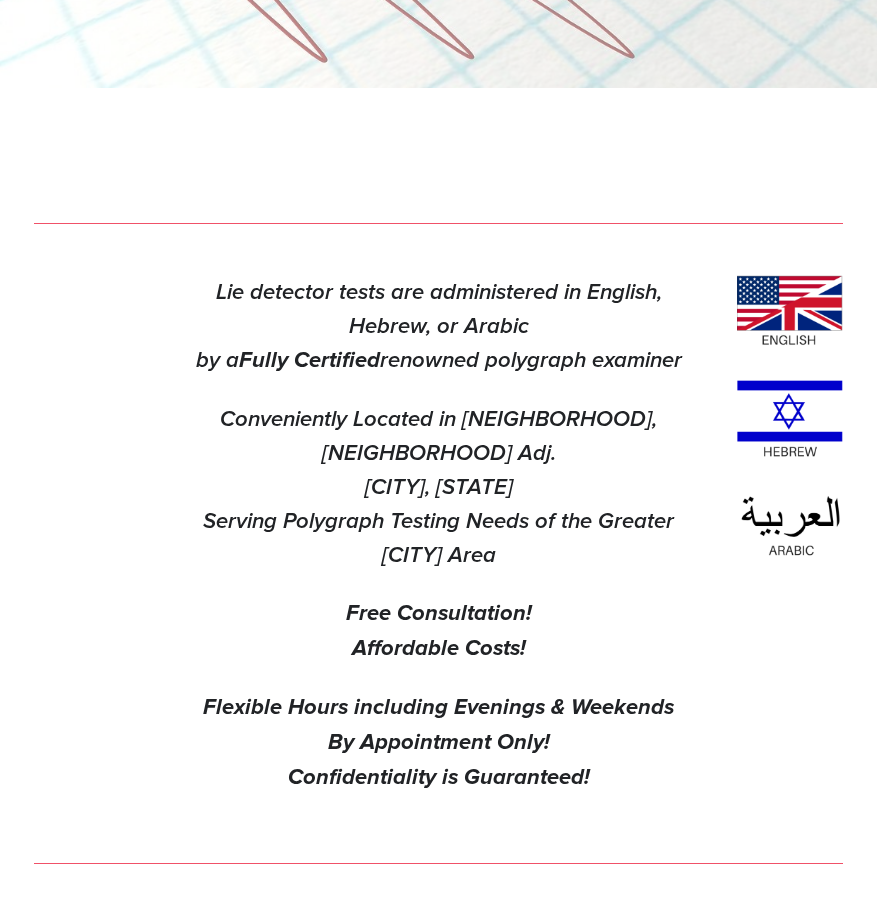 click on "Flexible Hours including Evenings & Weekends   By Appointment Only!   Confidentiality is Guaranteed!" at bounding box center (438, 743) 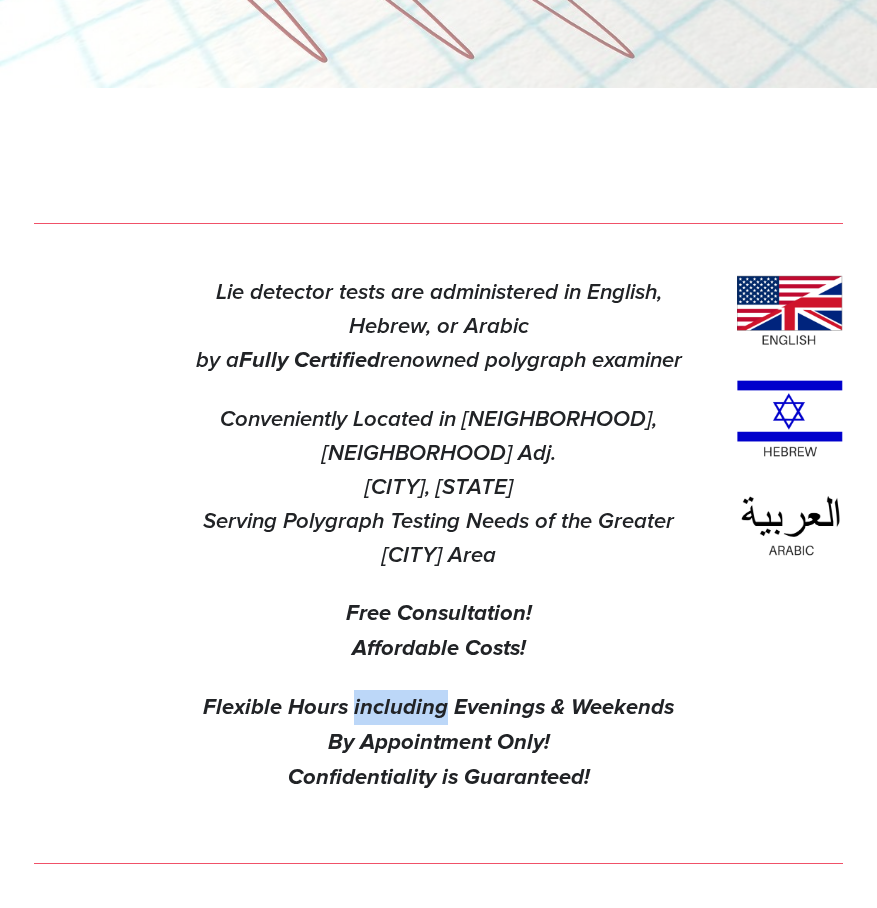 click on "Flexible Hours including Evenings & Weekends   By Appointment Only!   Confidentiality is Guaranteed!" at bounding box center [438, 743] 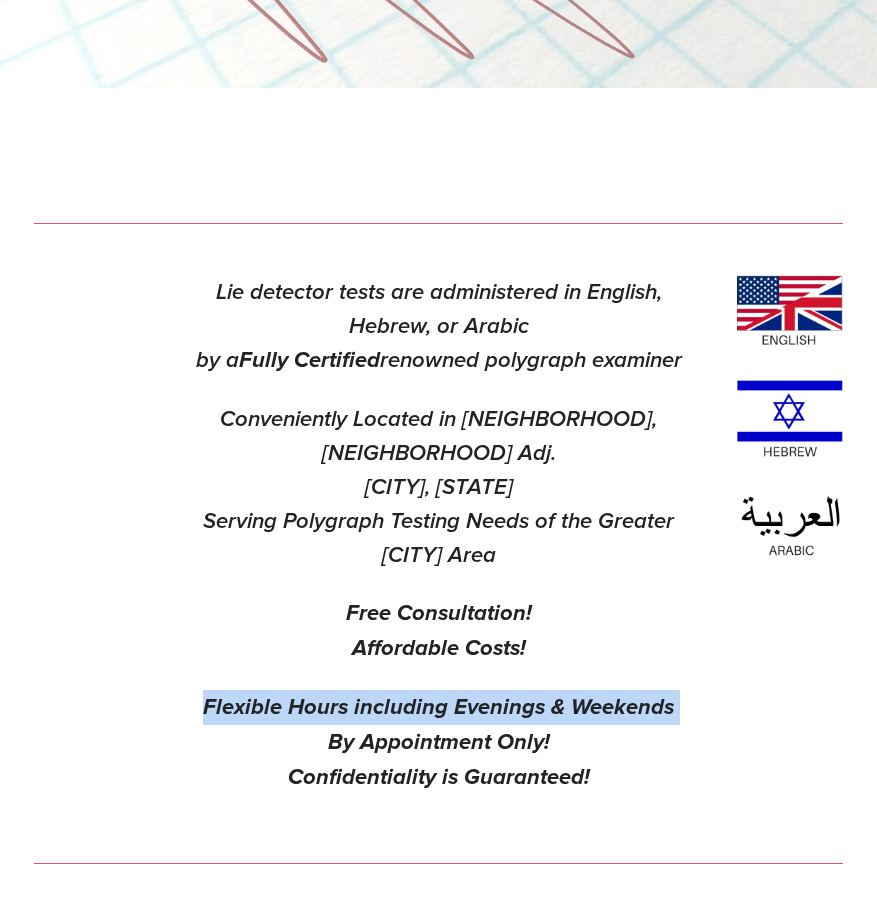 click on "Flexible Hours including Evenings & Weekends   By Appointment Only!   Confidentiality is Guaranteed!" at bounding box center [438, 743] 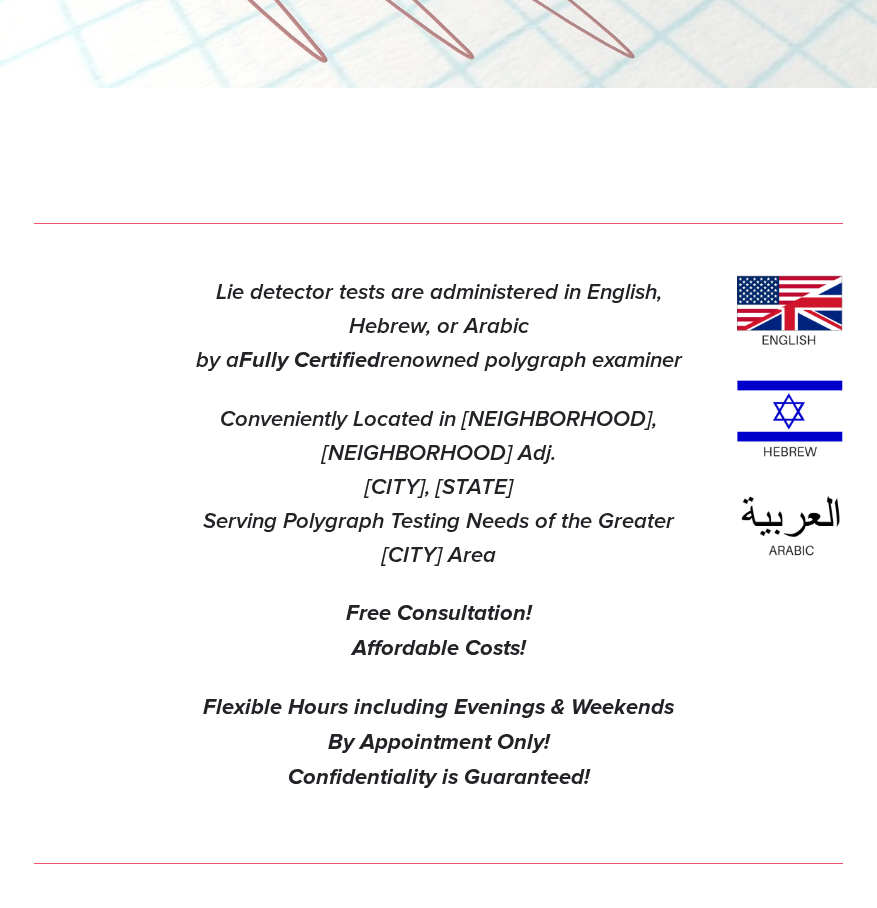 click on "Flexible Hours including Evenings & Weekends   By Appointment Only!   Confidentiality is Guaranteed!" at bounding box center (438, 743) 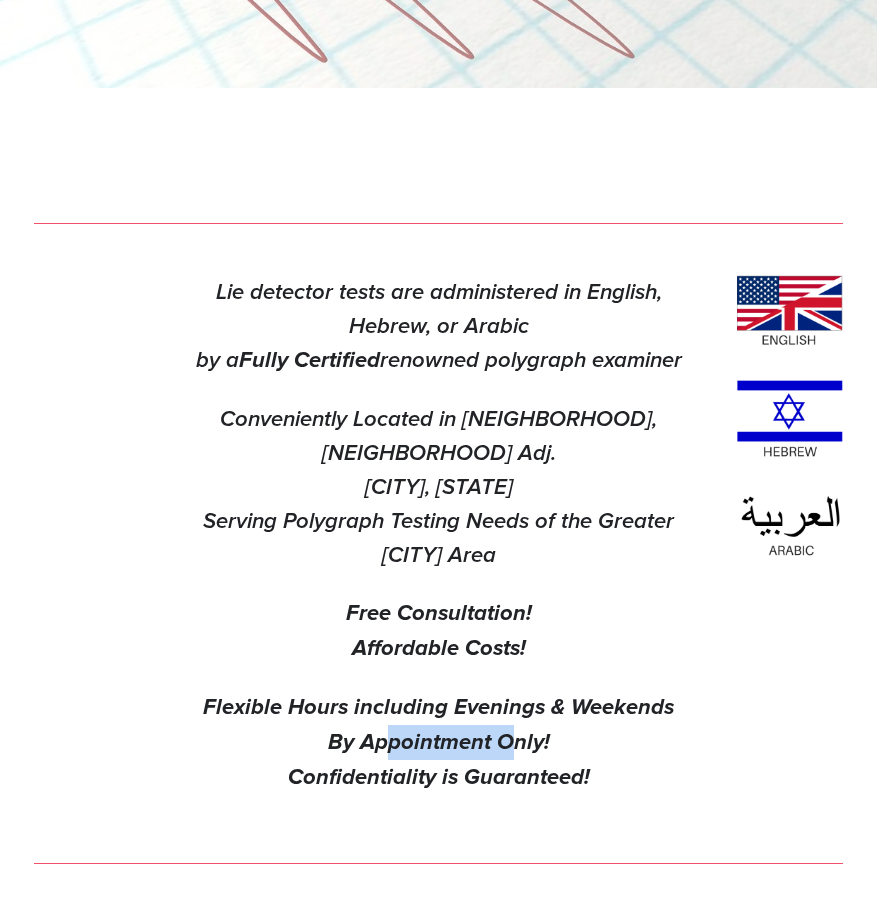 click on "Flexible Hours including Evenings & Weekends   By Appointment Only!   Confidentiality is Guaranteed!" at bounding box center [438, 743] 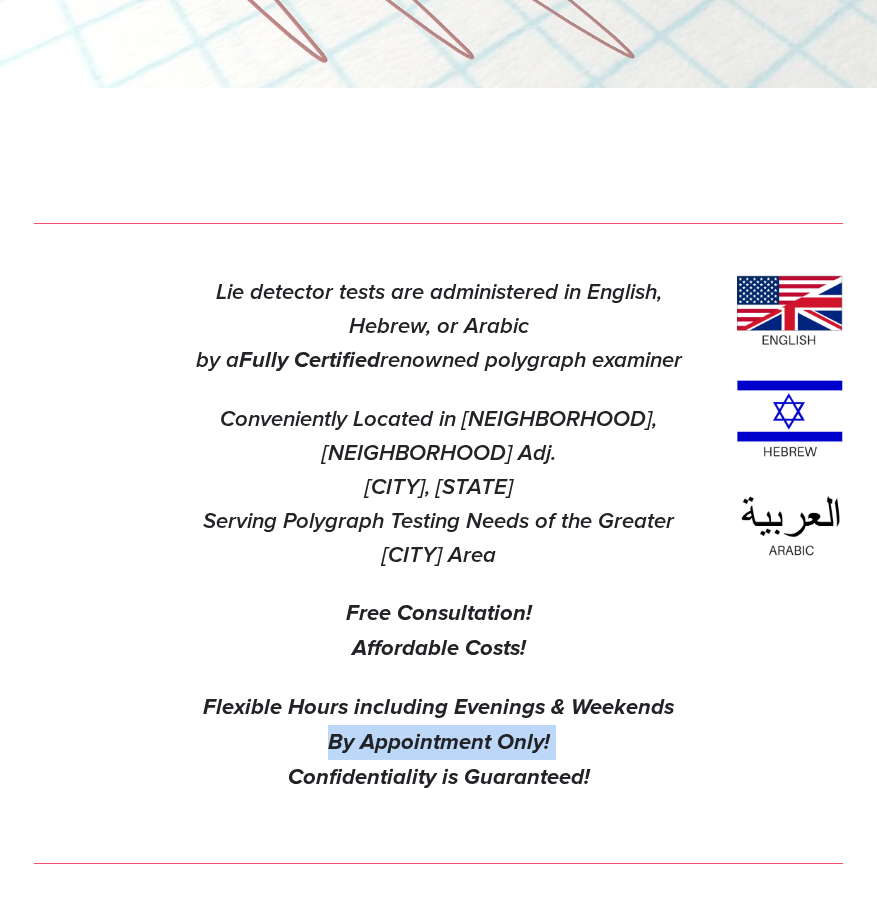 click on "Flexible Hours including Evenings & Weekends   By Appointment Only!   Confidentiality is Guaranteed!" at bounding box center (438, 743) 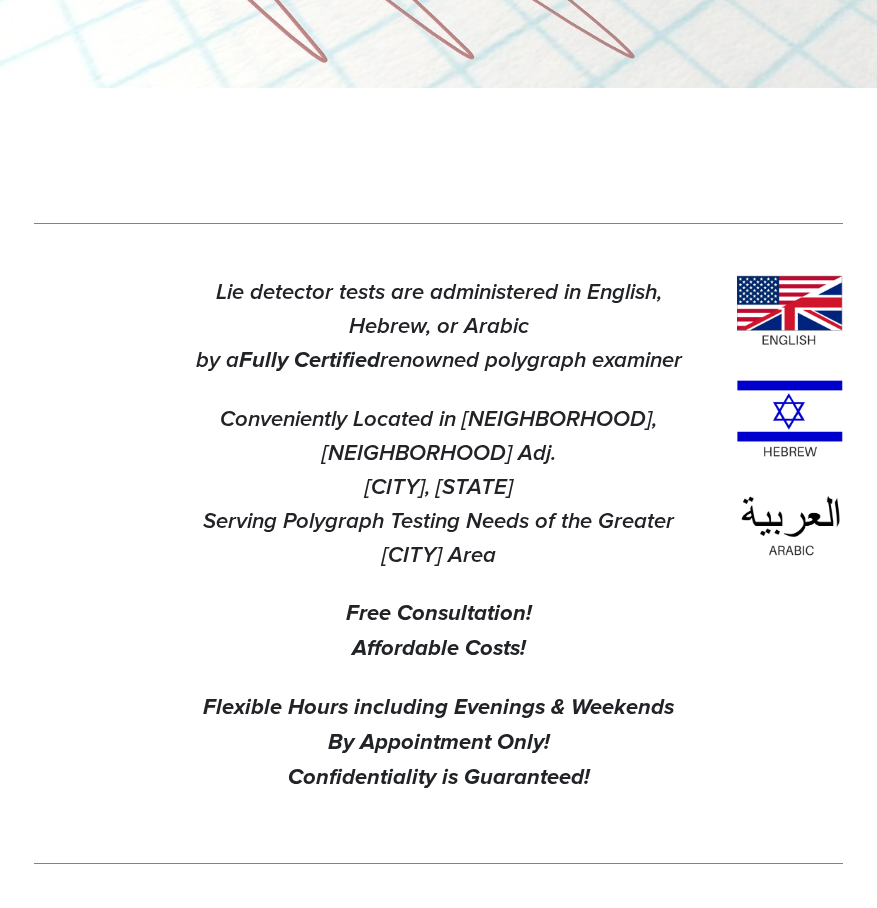 click on "Flexible Hours including Evenings & Weekends   By Appointment Only!   Confidentiality is Guaranteed!" at bounding box center [438, 743] 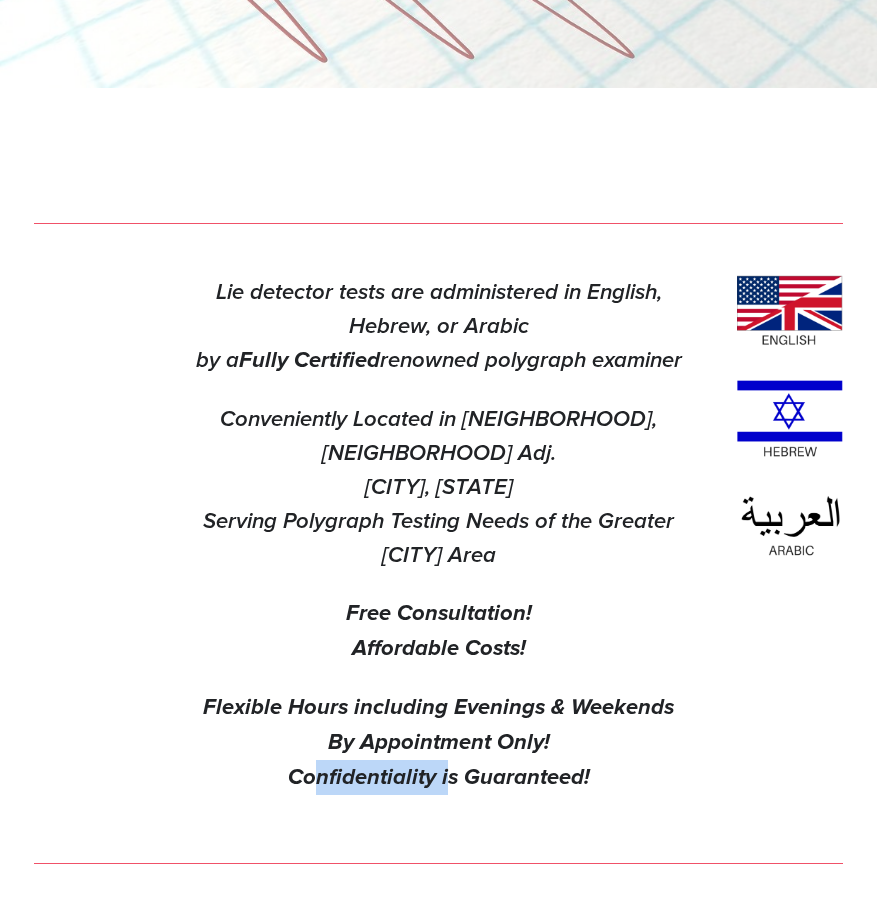 click on "Flexible Hours including Evenings & Weekends   By Appointment Only!   Confidentiality is Guaranteed!" at bounding box center [438, 743] 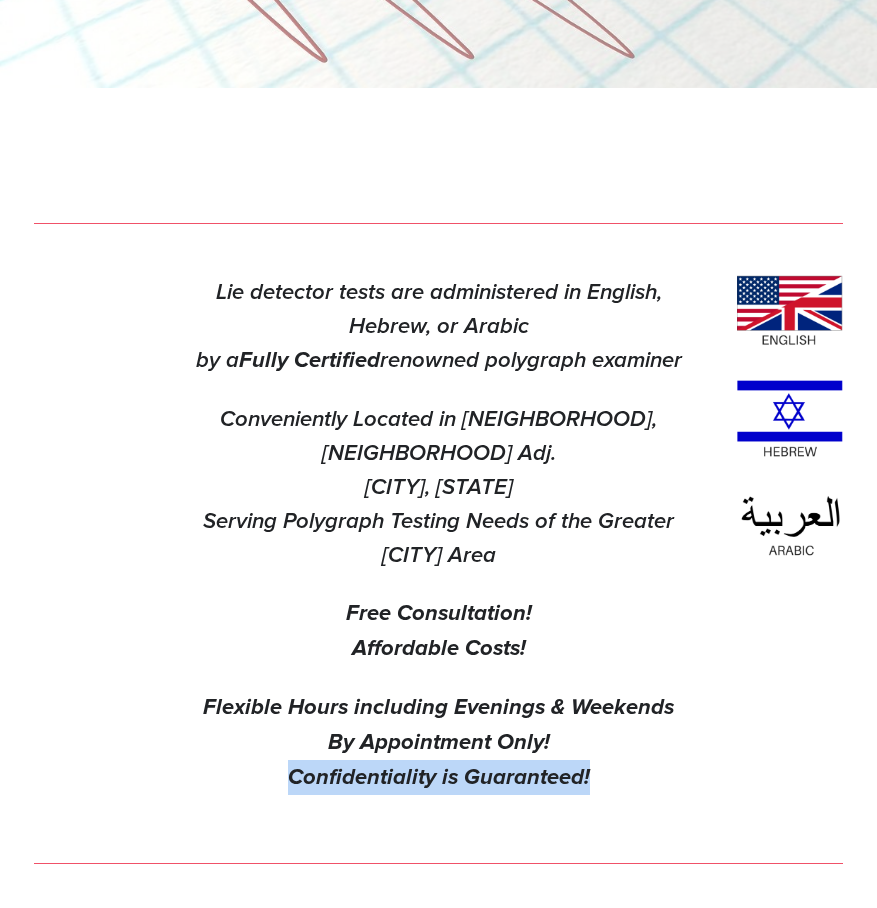 click on "Flexible Hours including Evenings & Weekends   By Appointment Only!   Confidentiality is Guaranteed!" at bounding box center [438, 743] 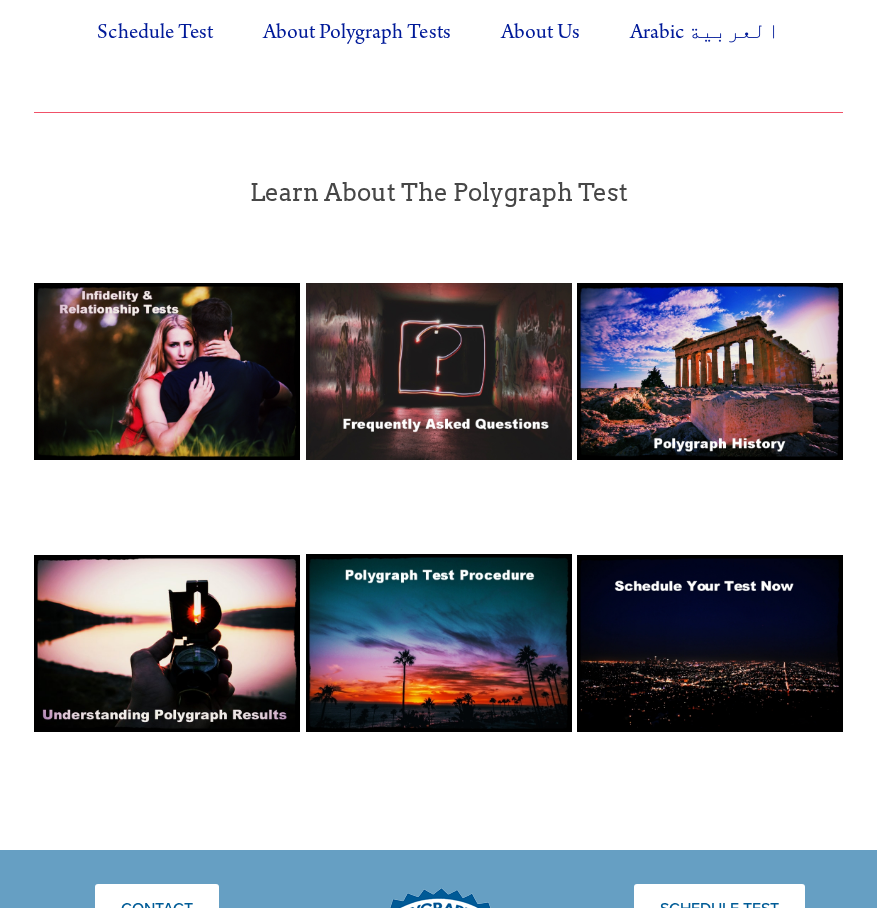 scroll, scrollTop: 1333, scrollLeft: 0, axis: vertical 